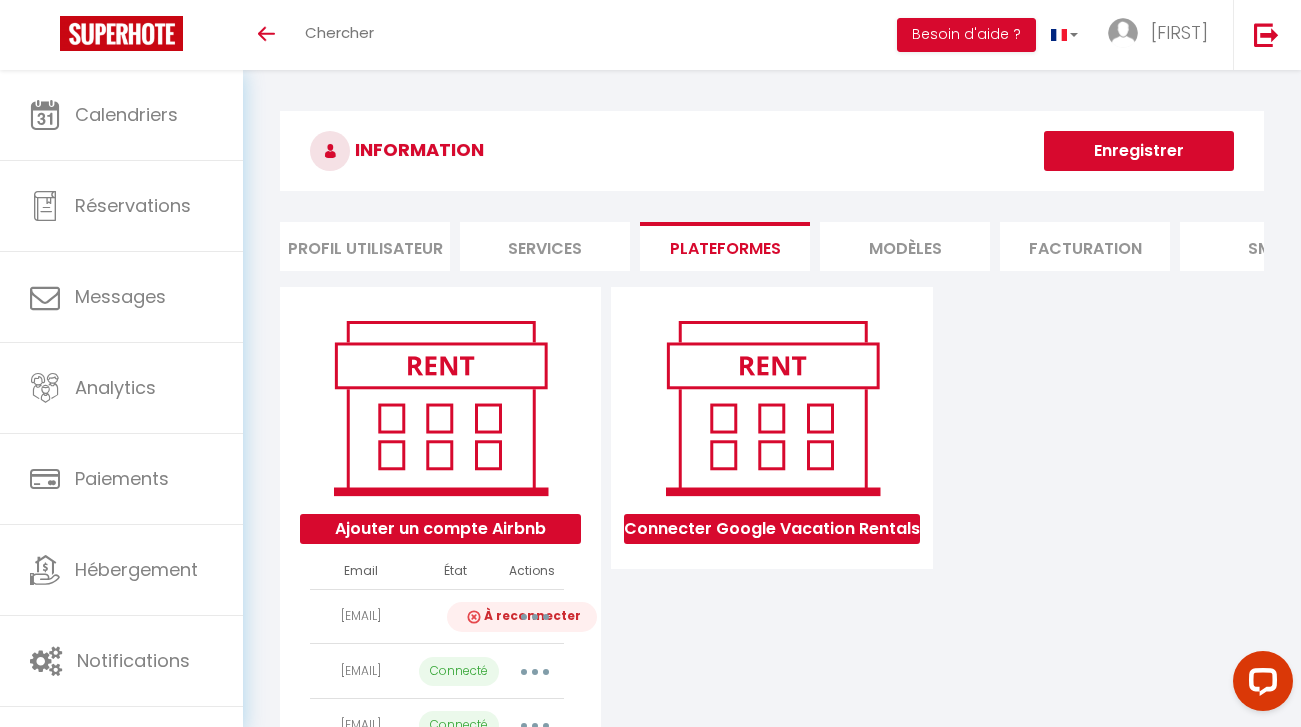 scroll, scrollTop: 0, scrollLeft: 0, axis: both 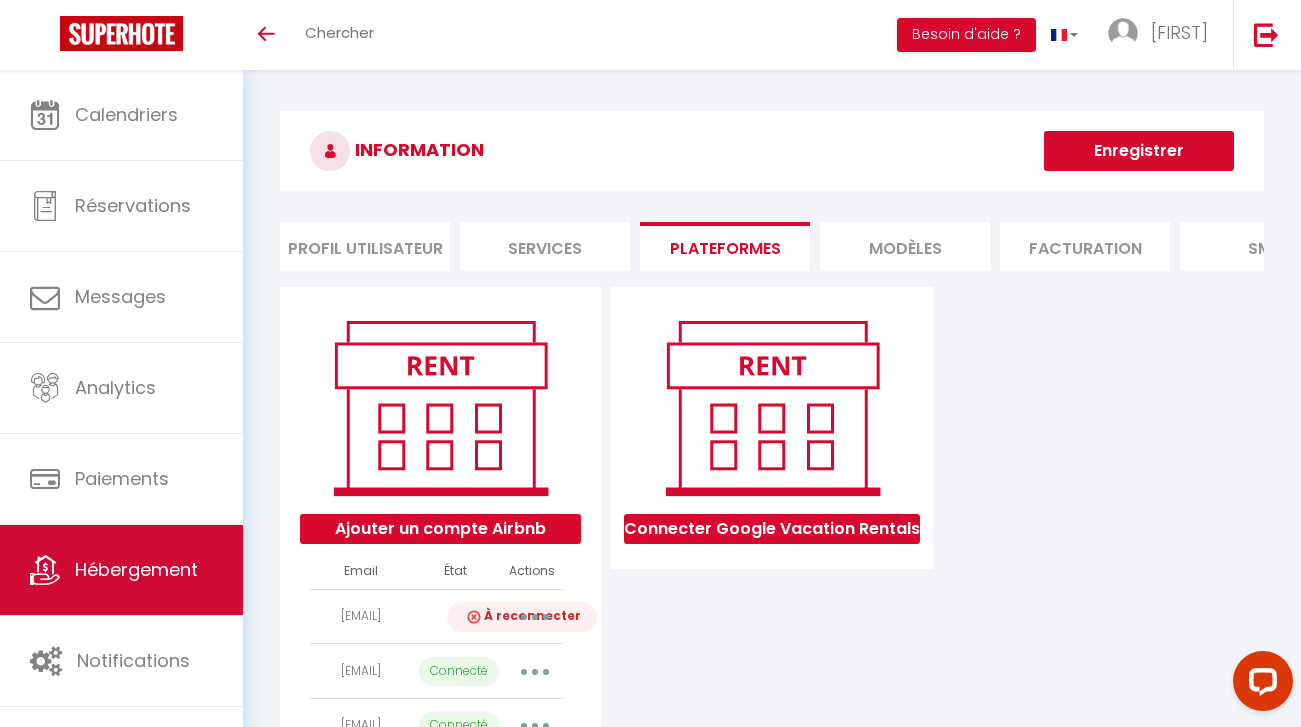 click on "Hébergement" at bounding box center [136, 569] 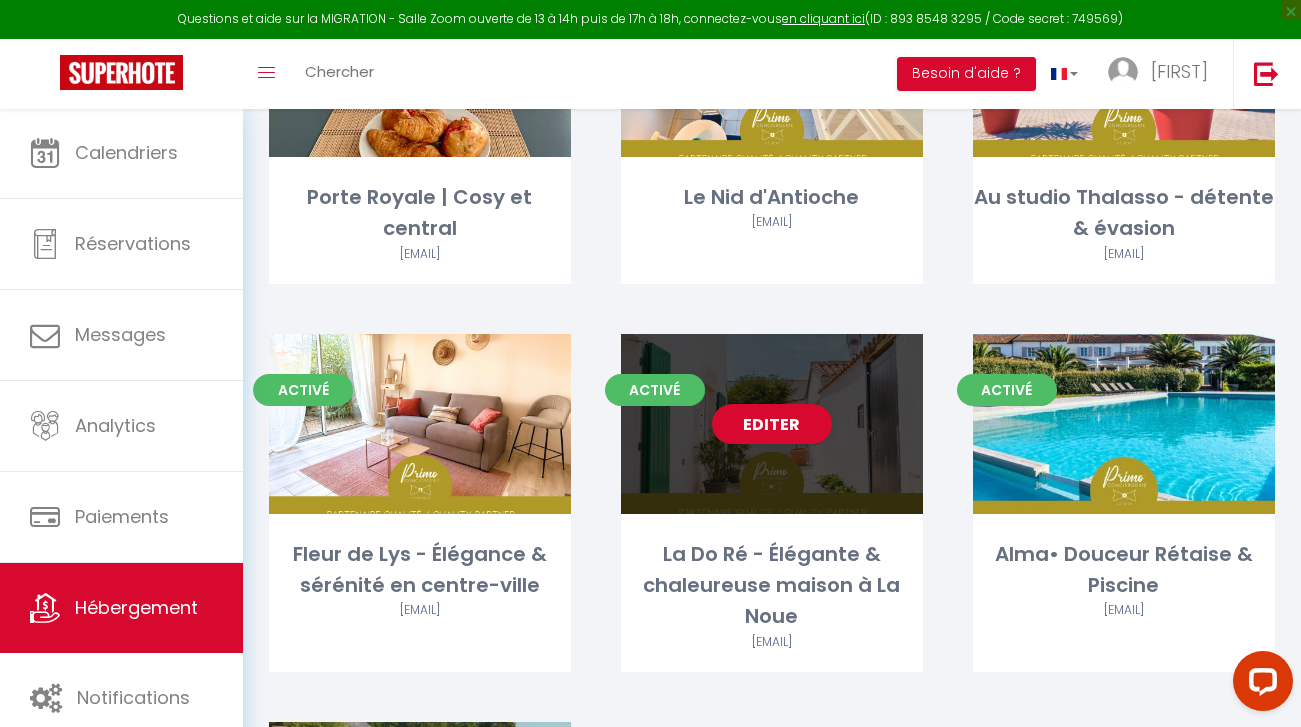 scroll, scrollTop: 387, scrollLeft: 0, axis: vertical 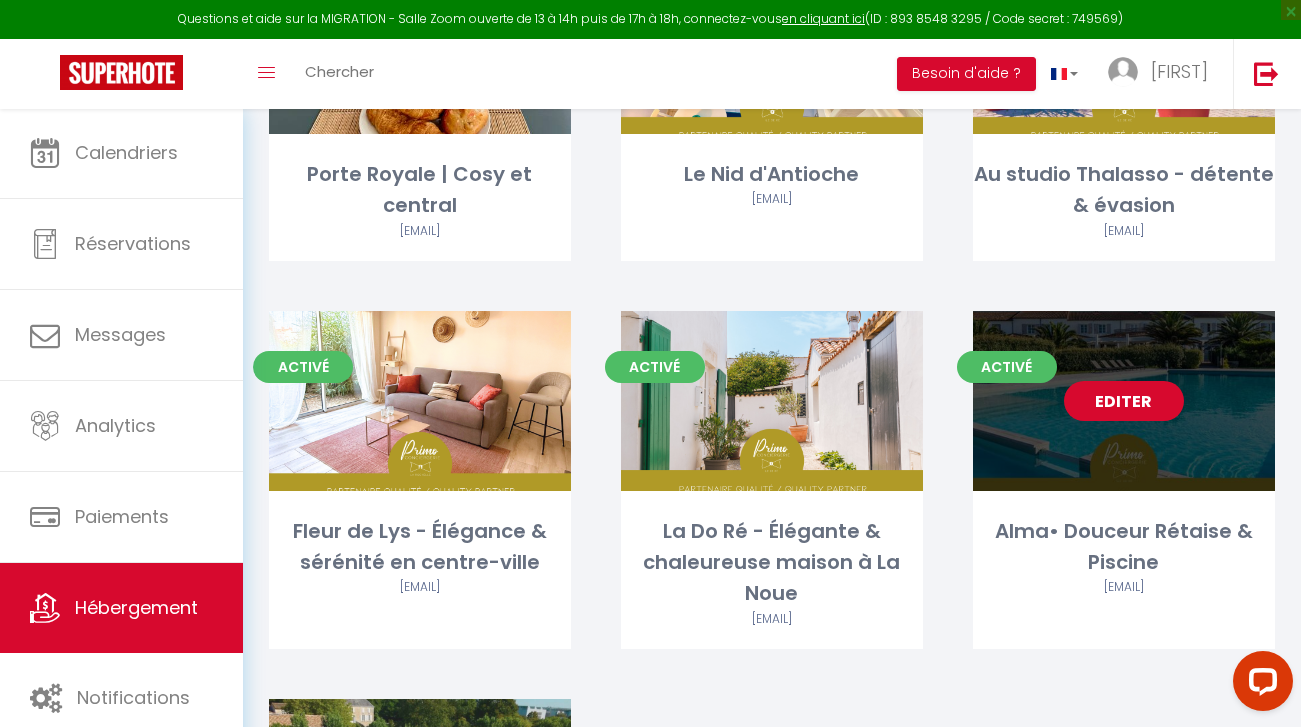 click on "Editer" at bounding box center [1124, 401] 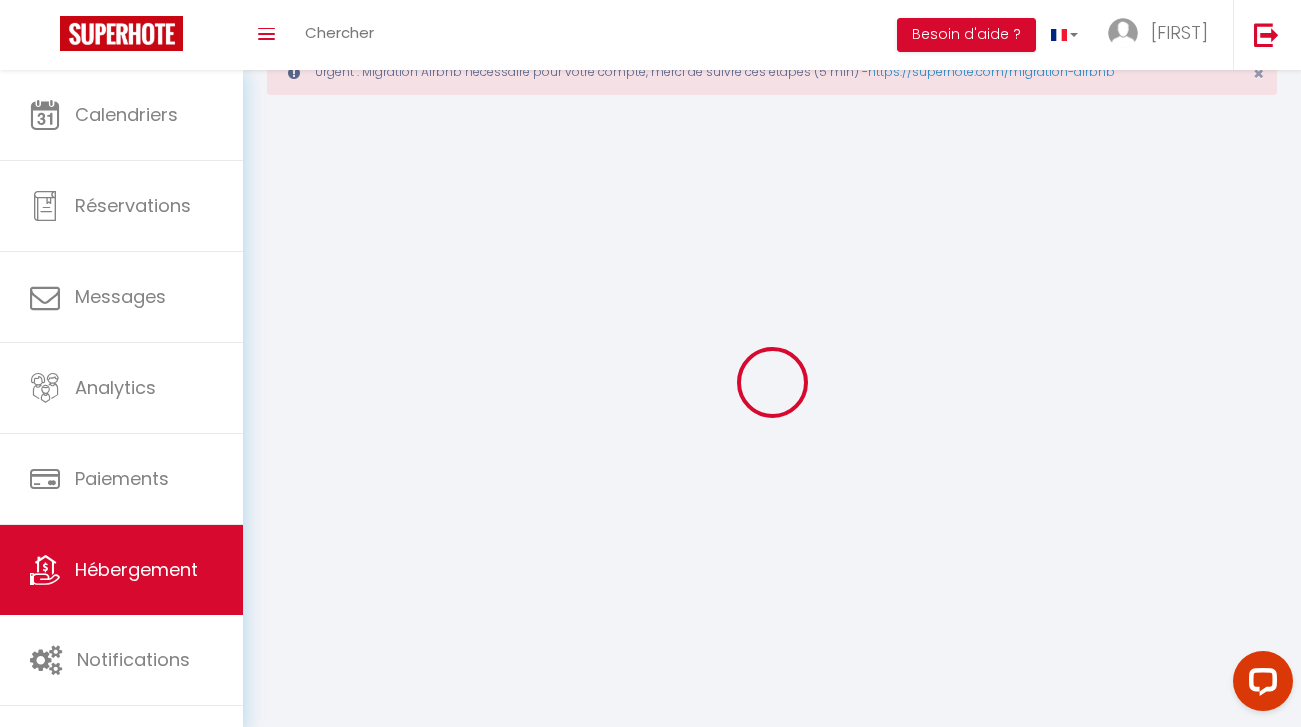 select 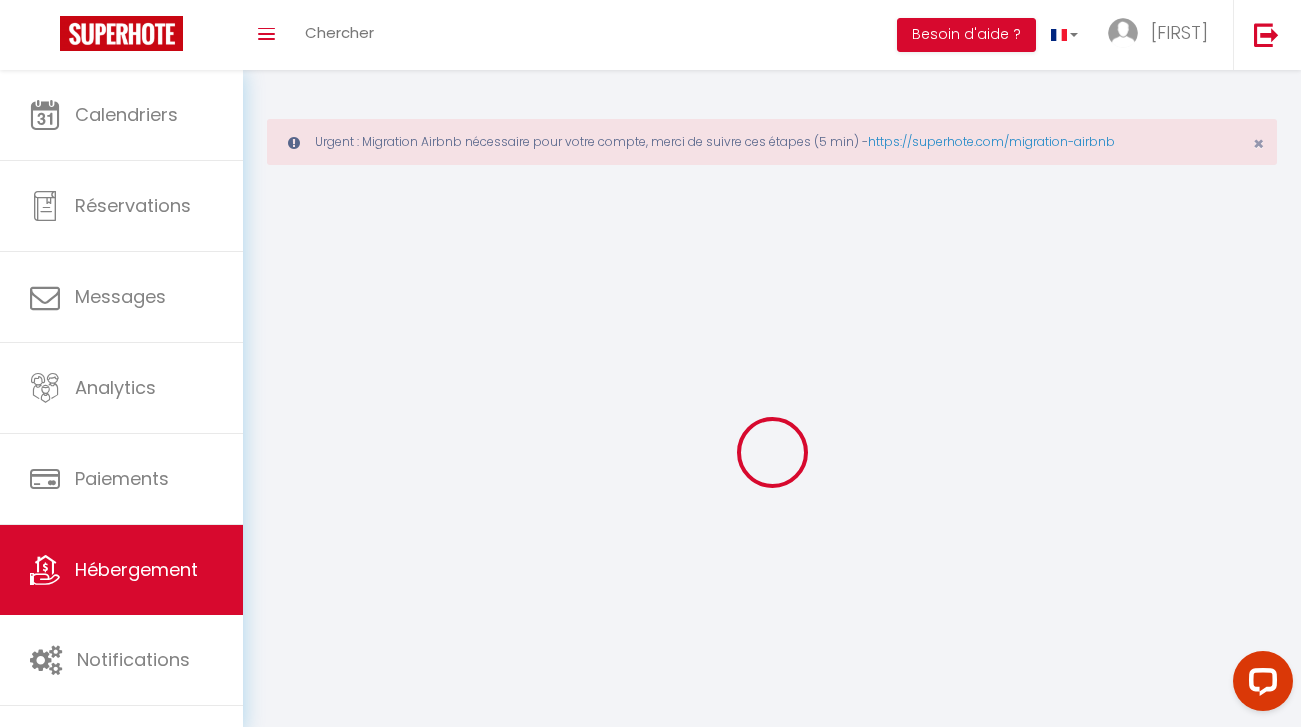 select 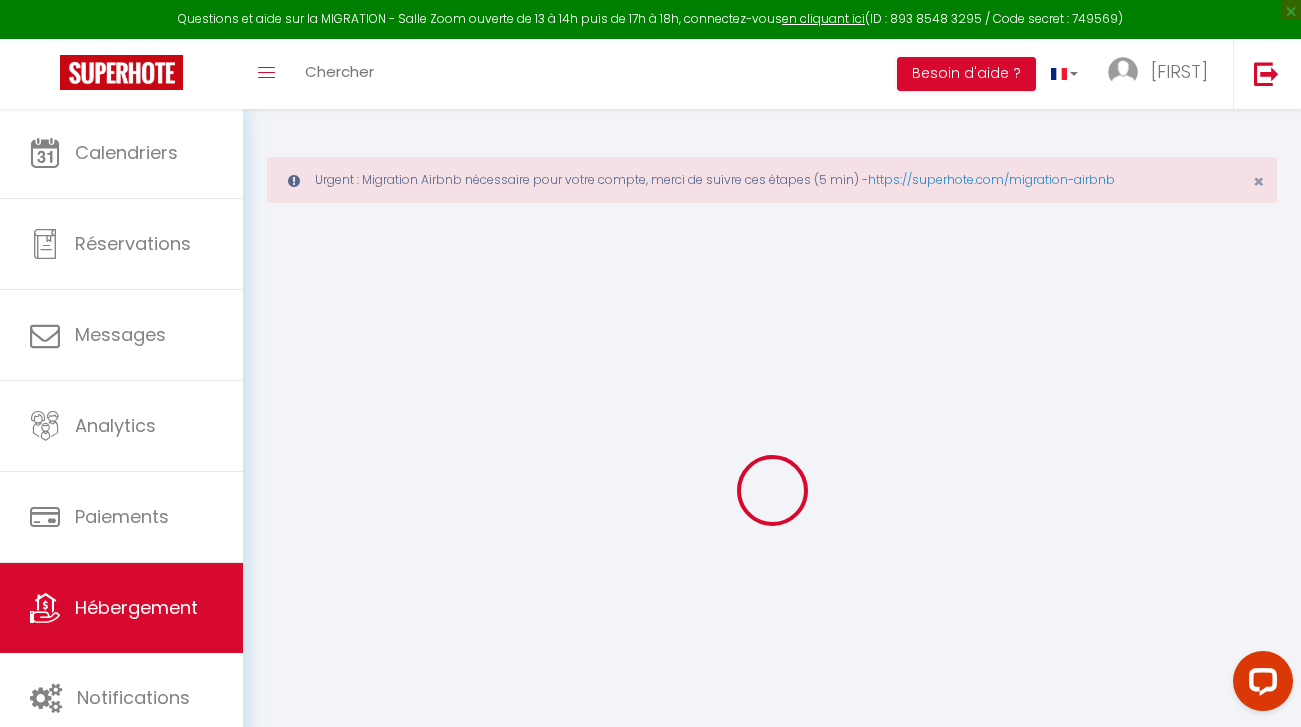 select on "+ 18 %" 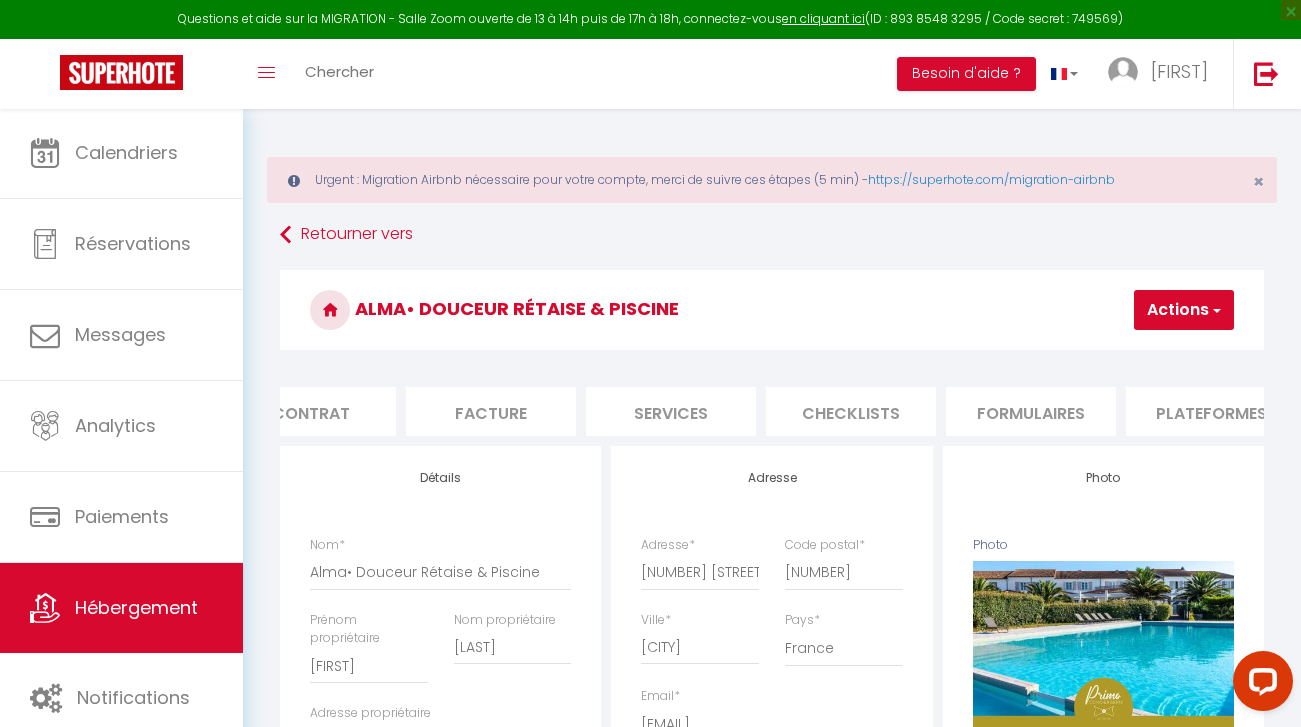 scroll, scrollTop: 0, scrollLeft: 285, axis: horizontal 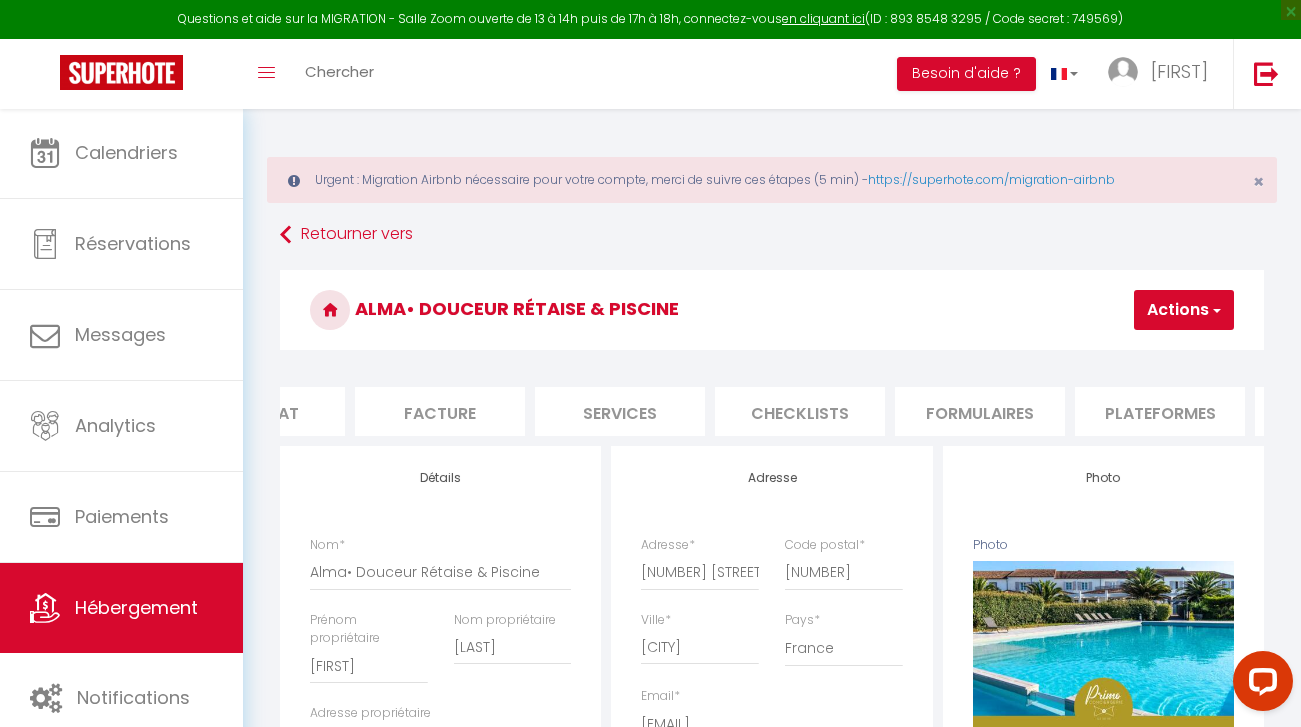 select 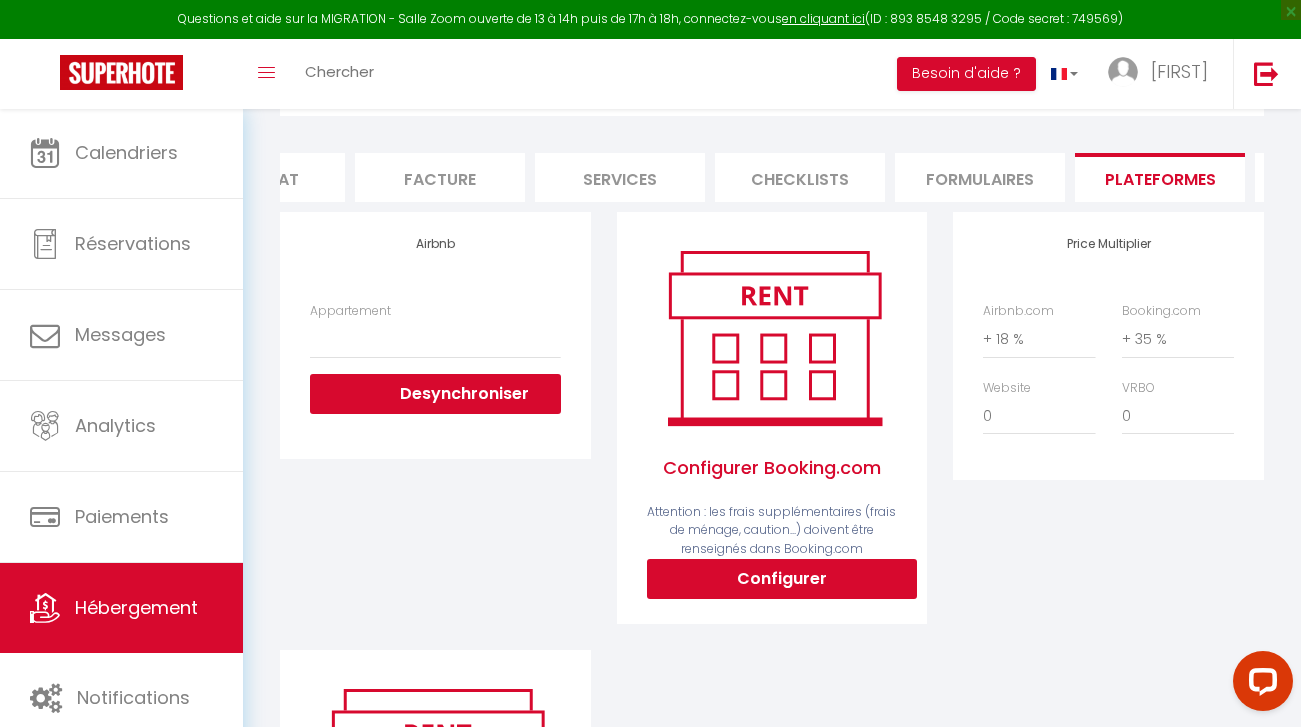scroll, scrollTop: 235, scrollLeft: 0, axis: vertical 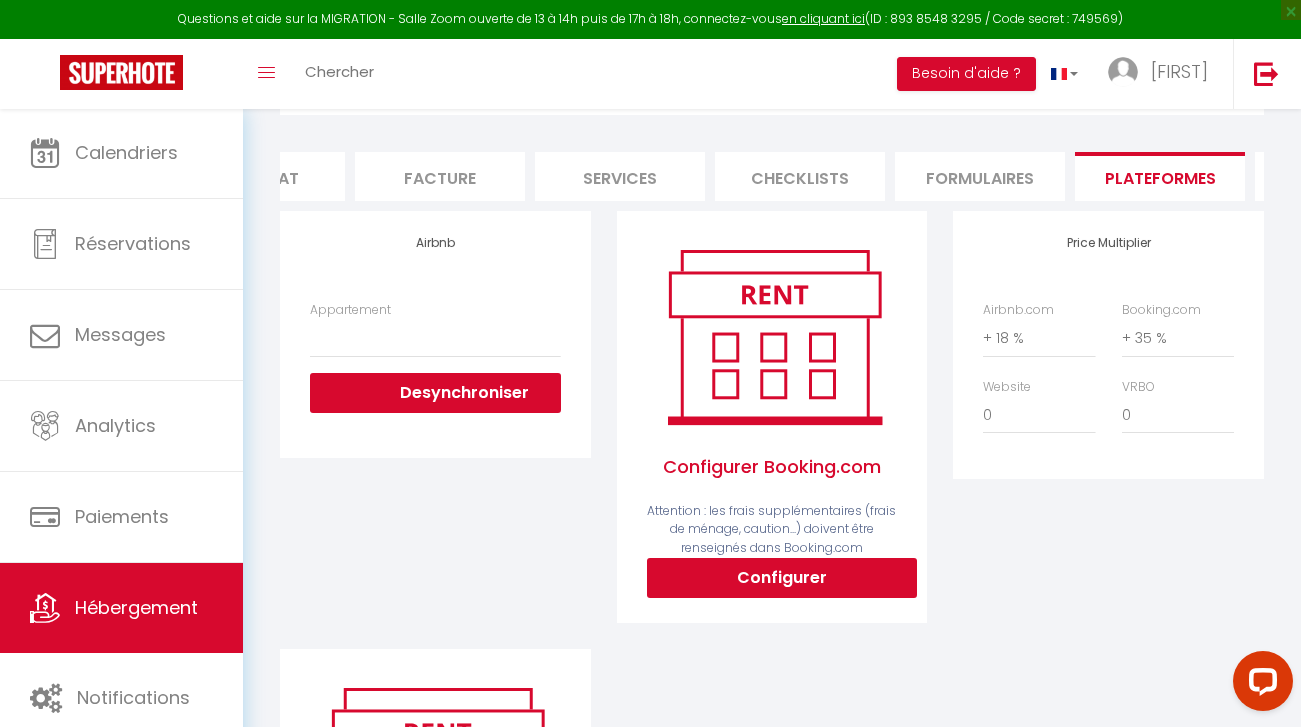click on "Configurer" at bounding box center [782, 578] 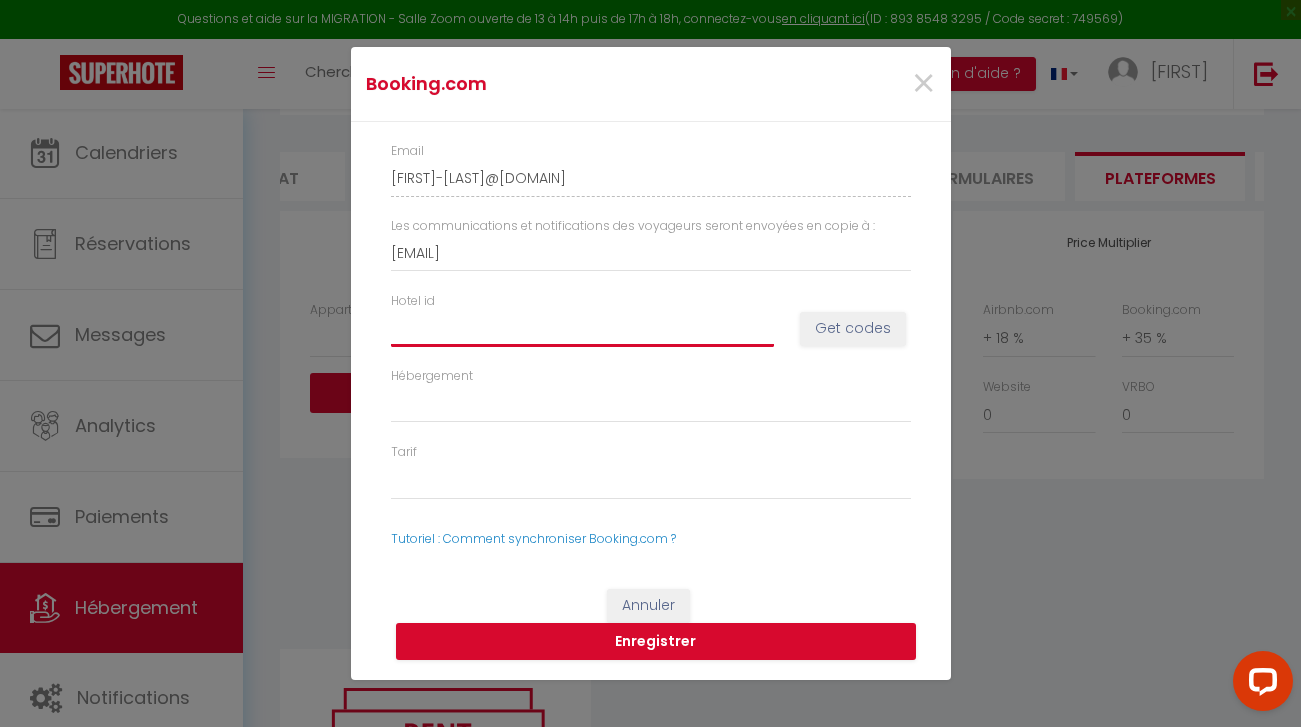 click on "Hotel id" at bounding box center [582, 328] 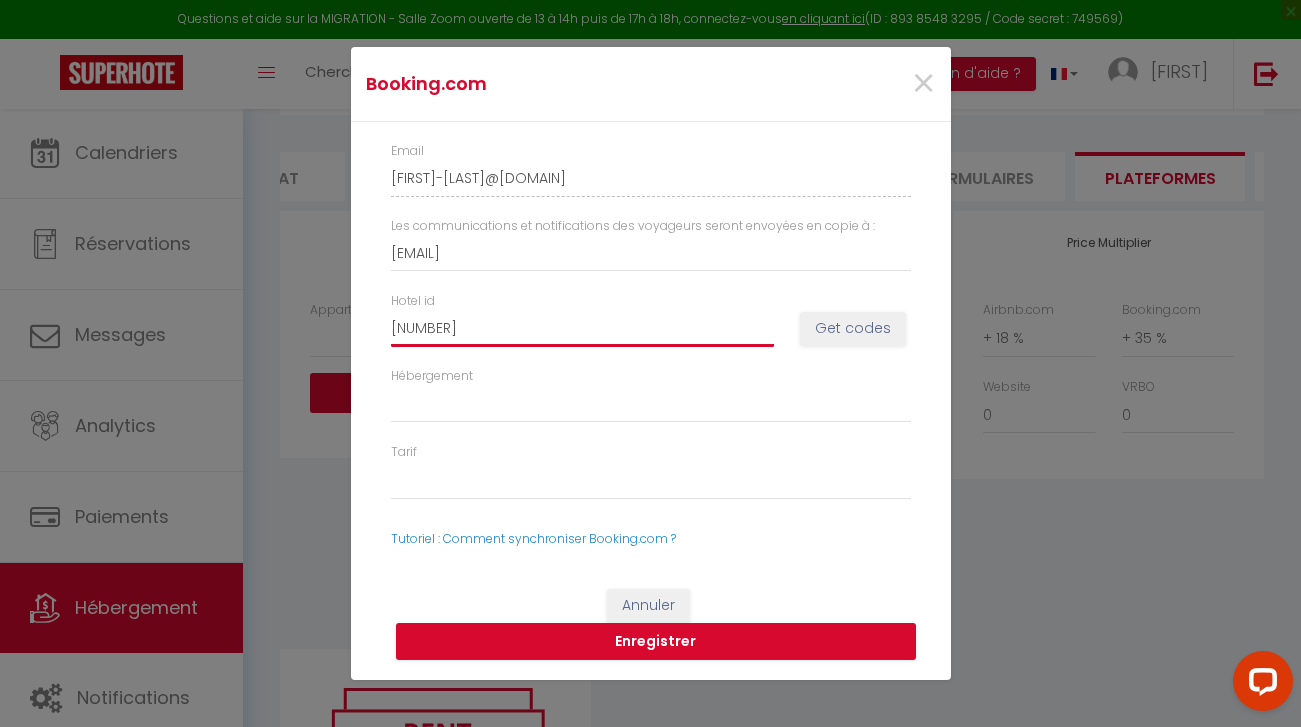 select 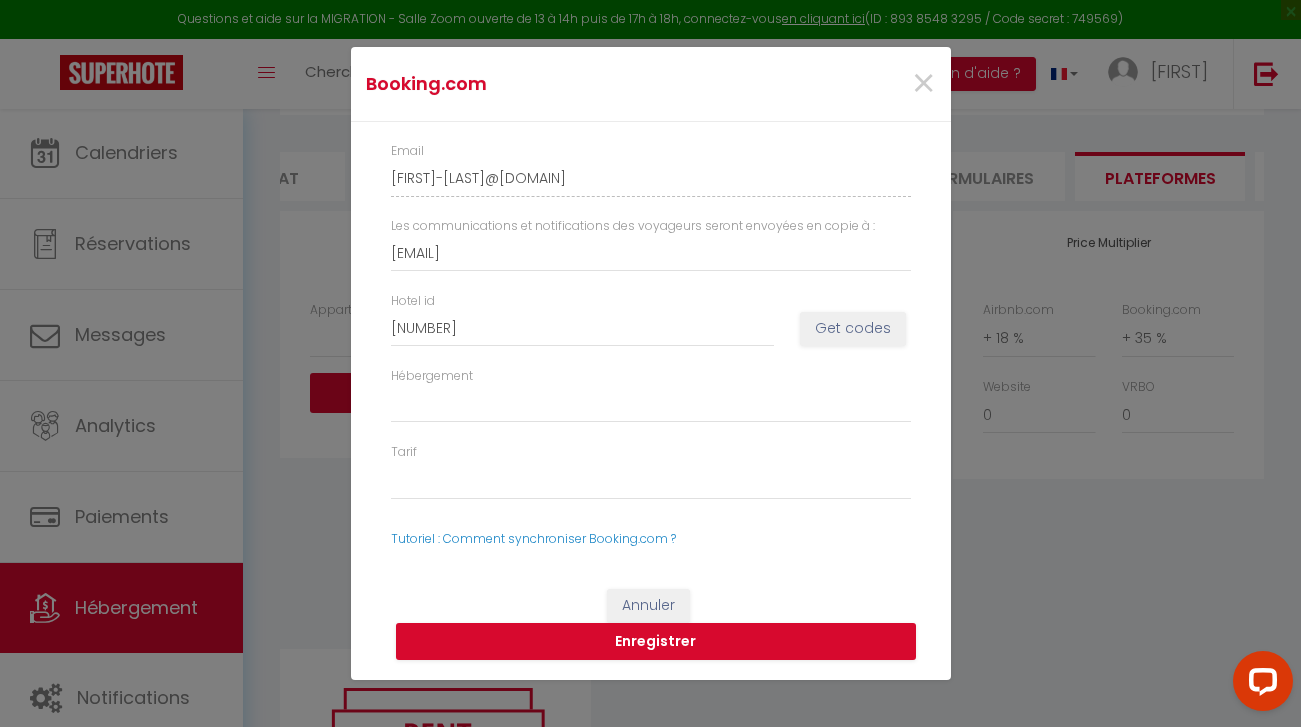 click on "Get codes" at bounding box center [853, 329] 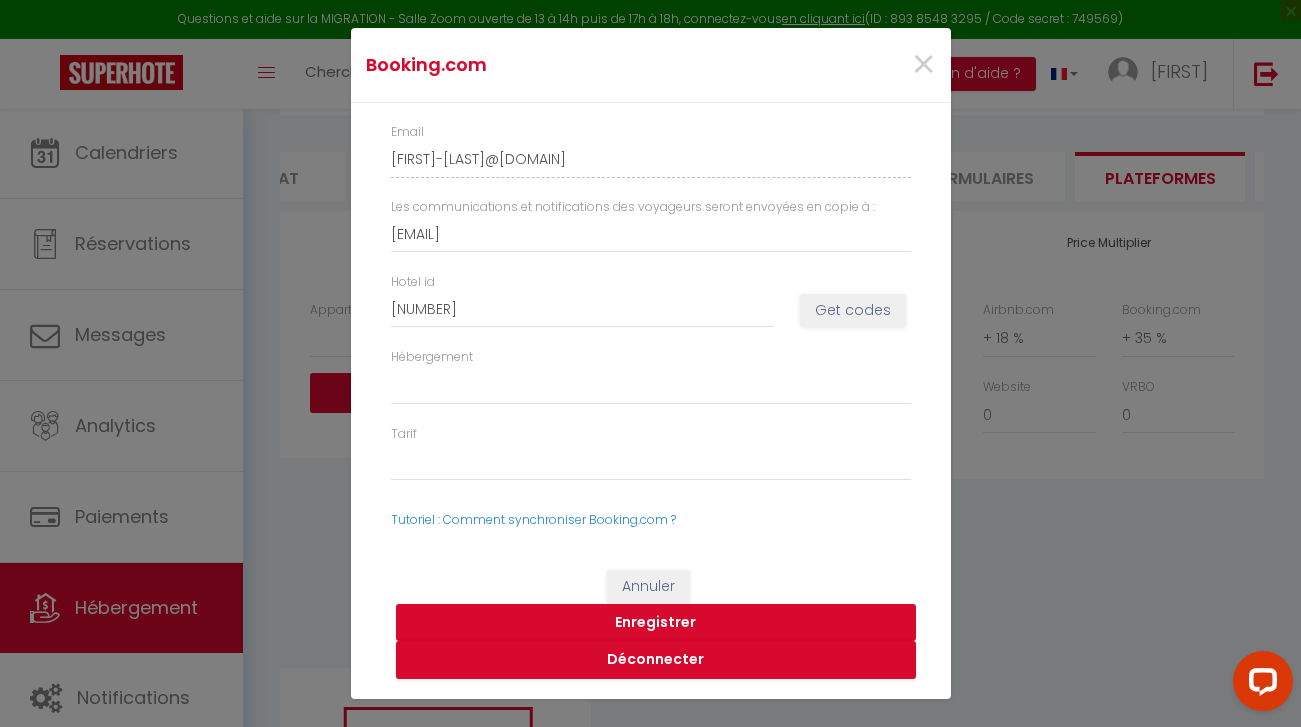 click on "Enregistrer" at bounding box center (656, 623) 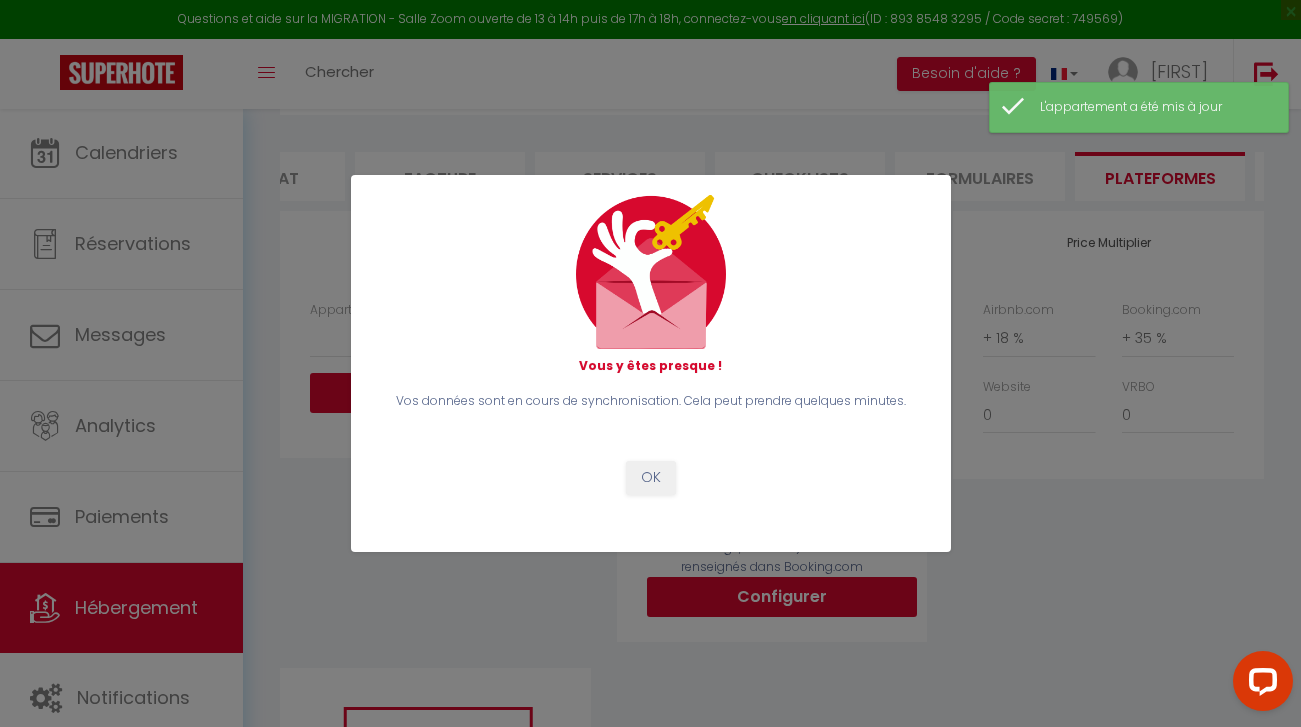 click on "OK" at bounding box center [651, 478] 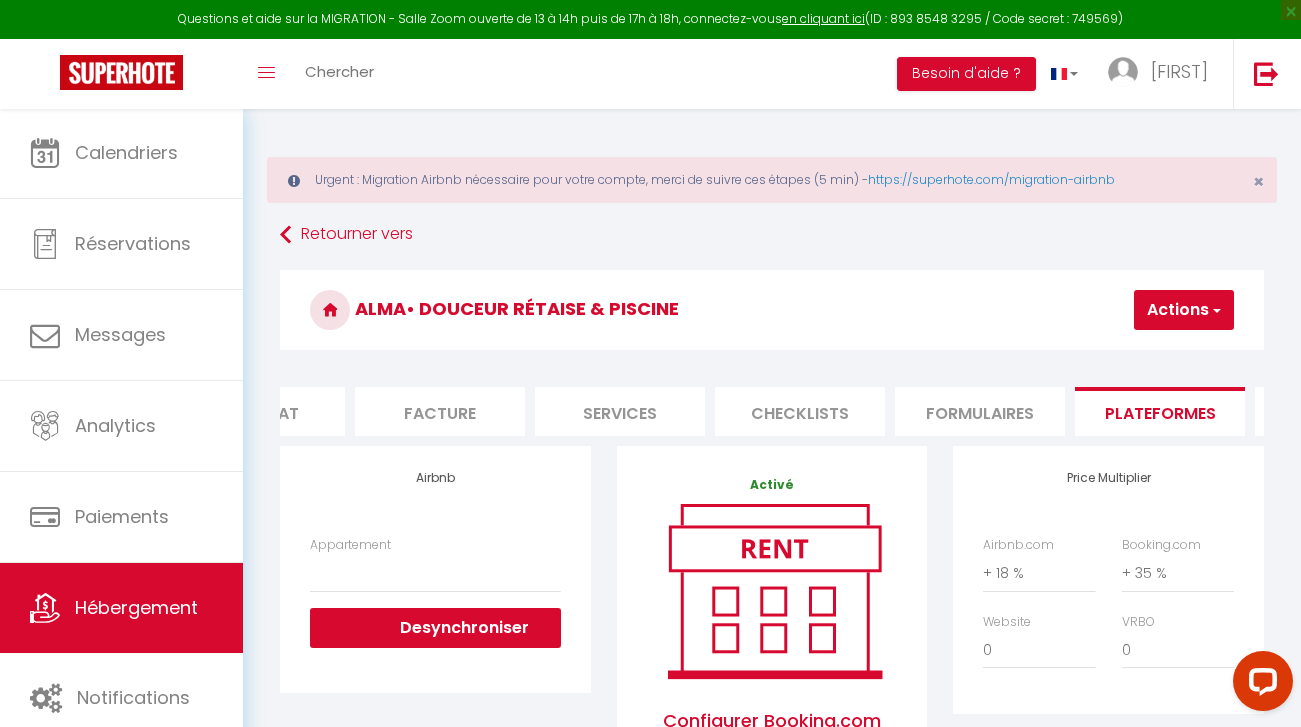scroll, scrollTop: 0, scrollLeft: 0, axis: both 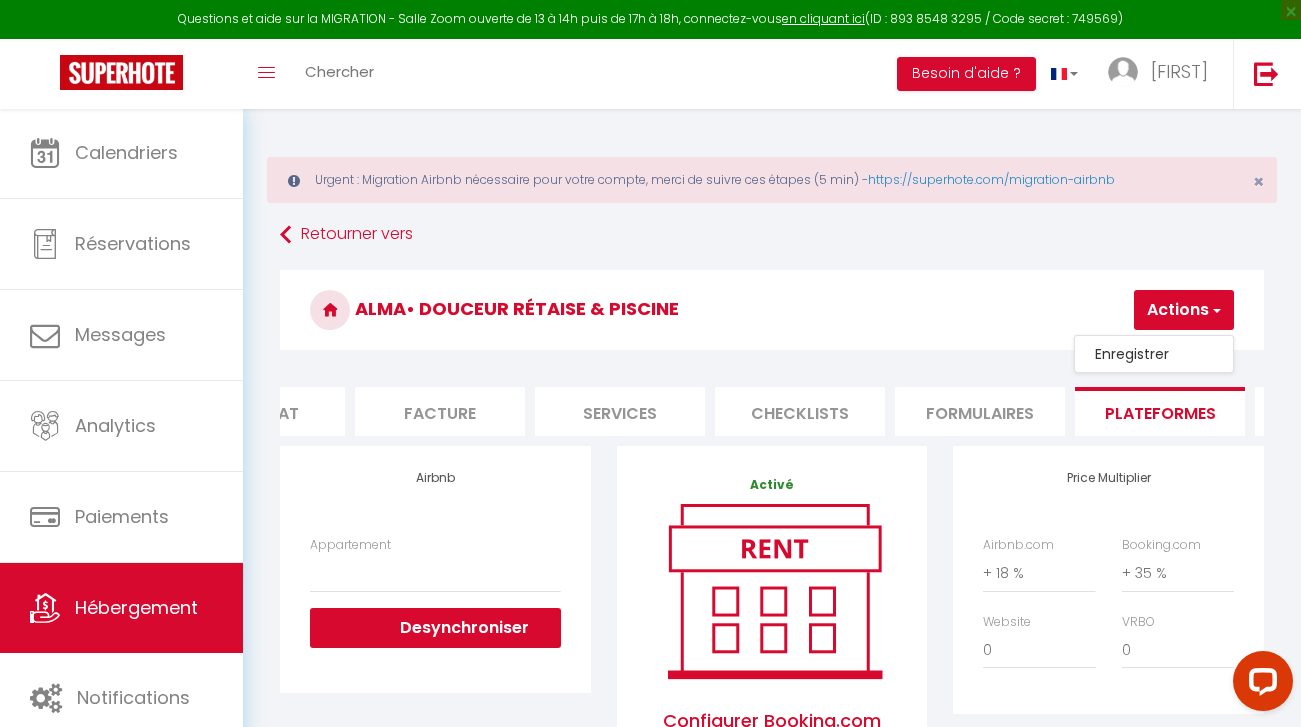 click on "Enregistrer" at bounding box center [1154, 354] 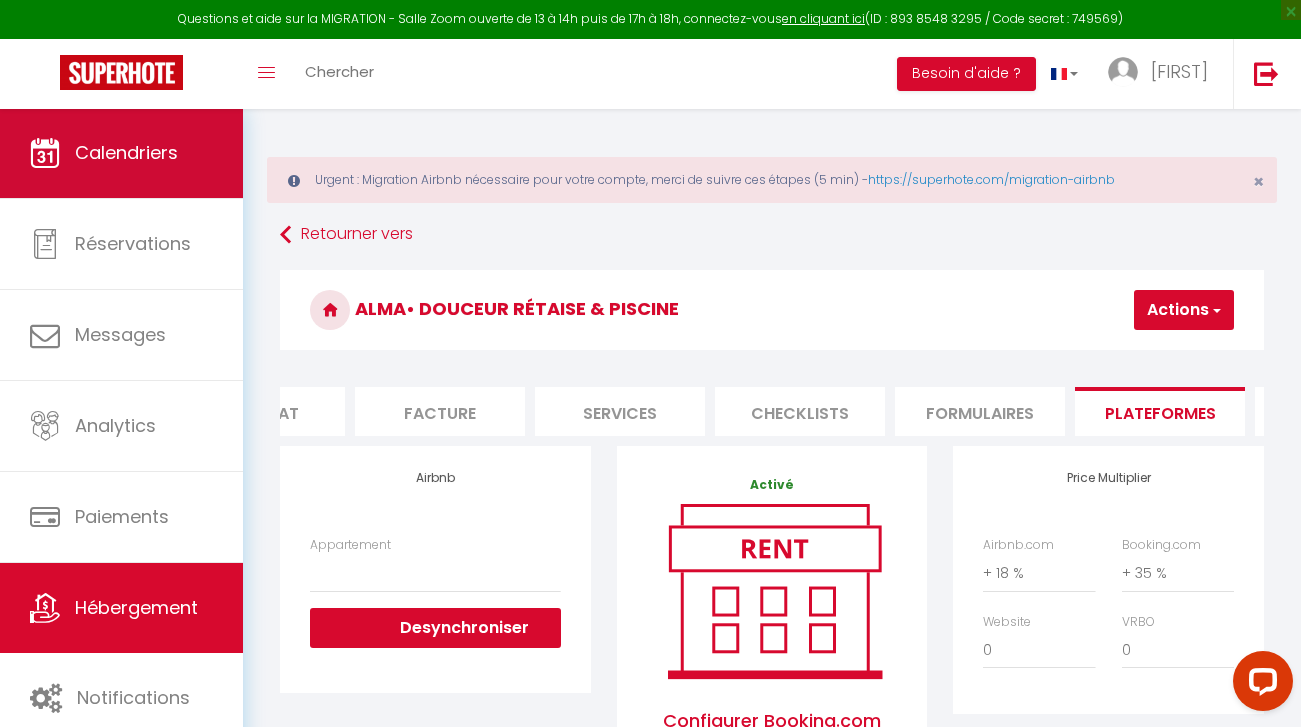 click on "Calendriers" at bounding box center [126, 152] 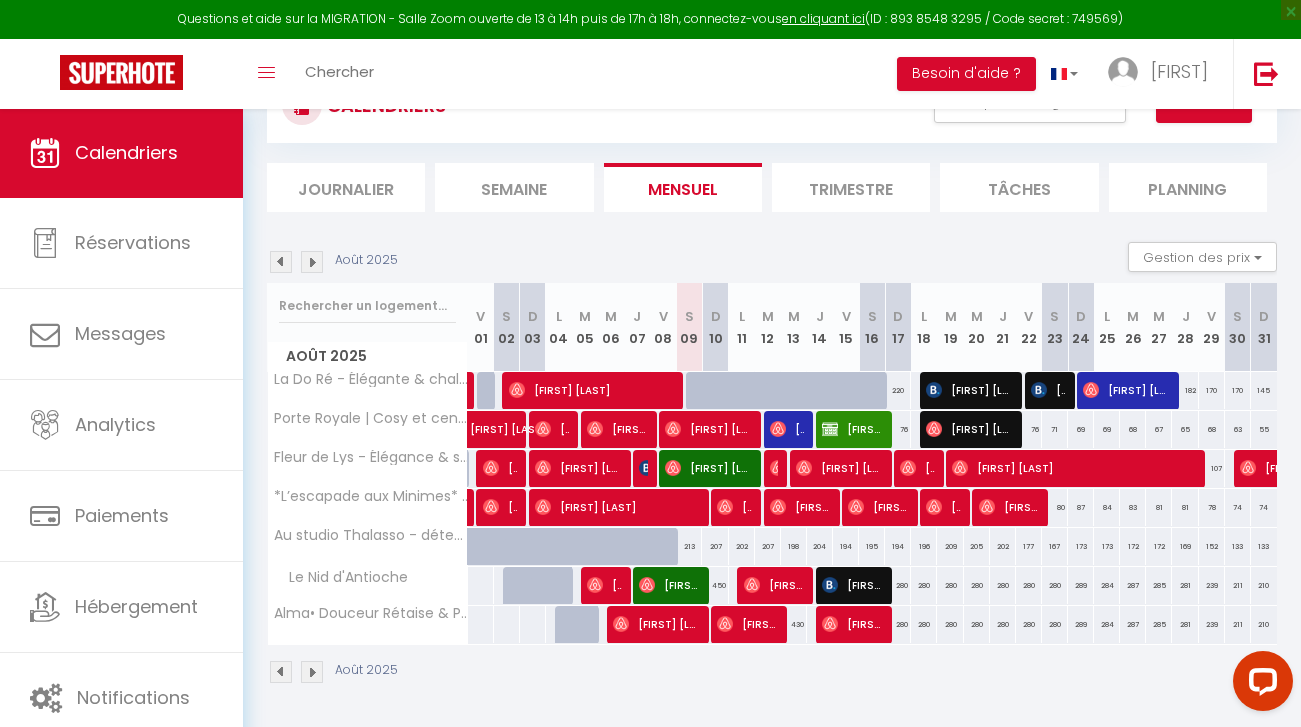 scroll, scrollTop: 167, scrollLeft: 0, axis: vertical 